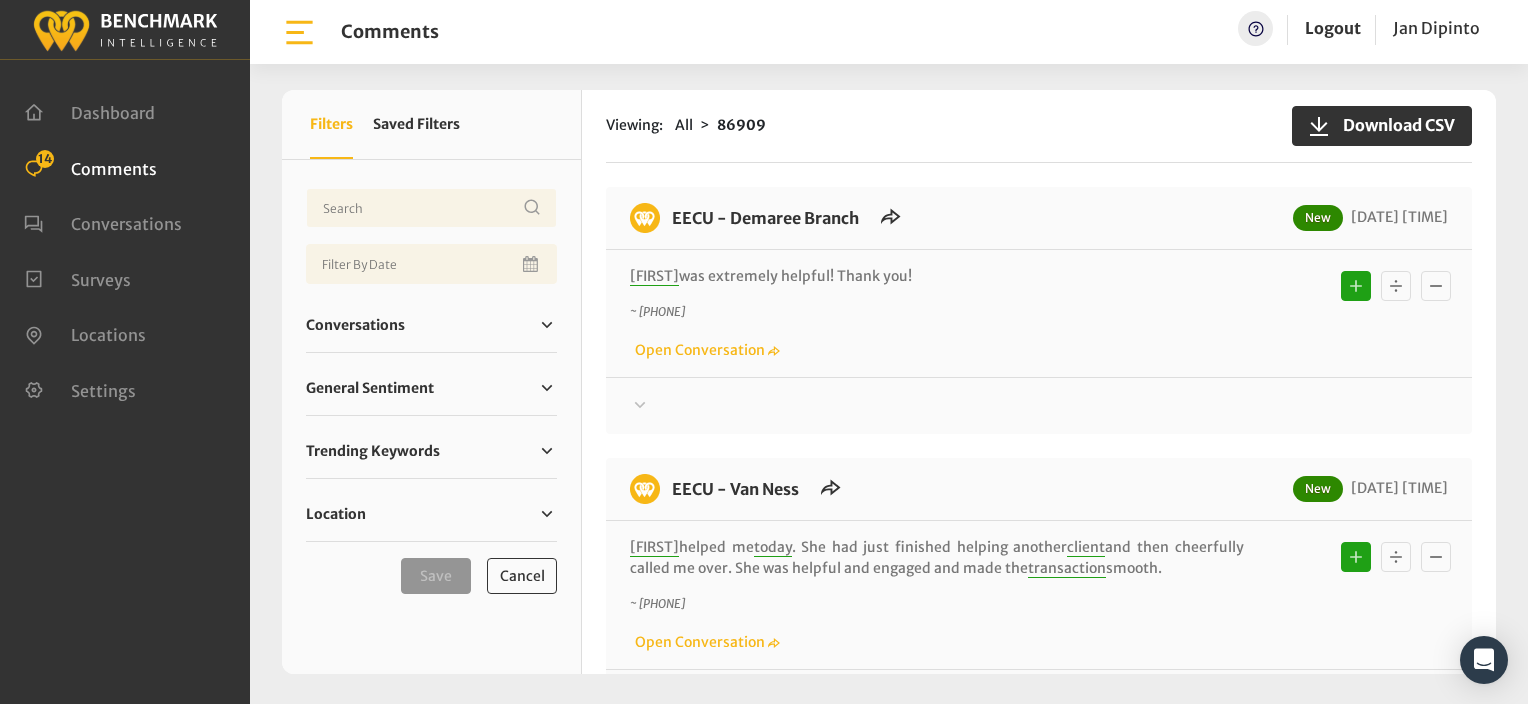 scroll, scrollTop: 0, scrollLeft: 0, axis: both 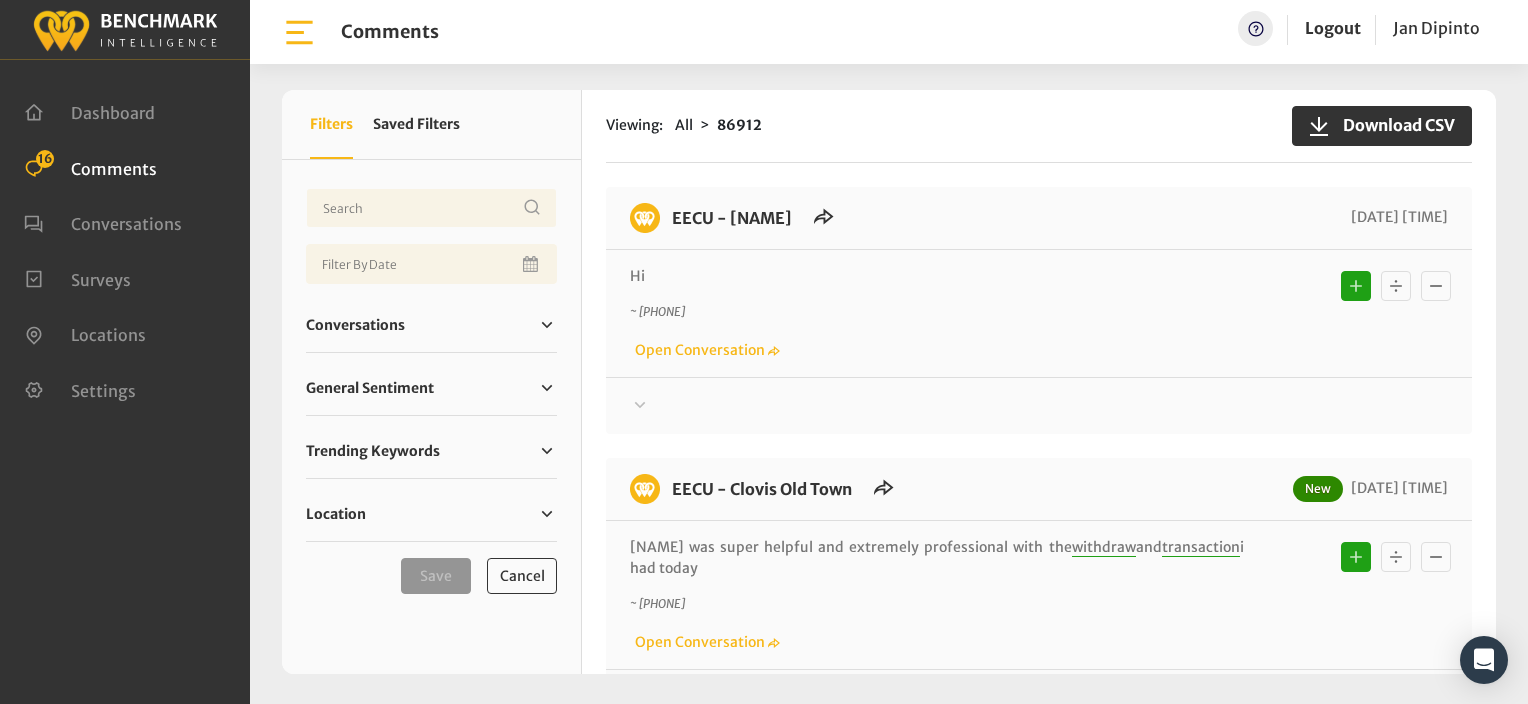 click on "~ +15597702244
Open Conversation" 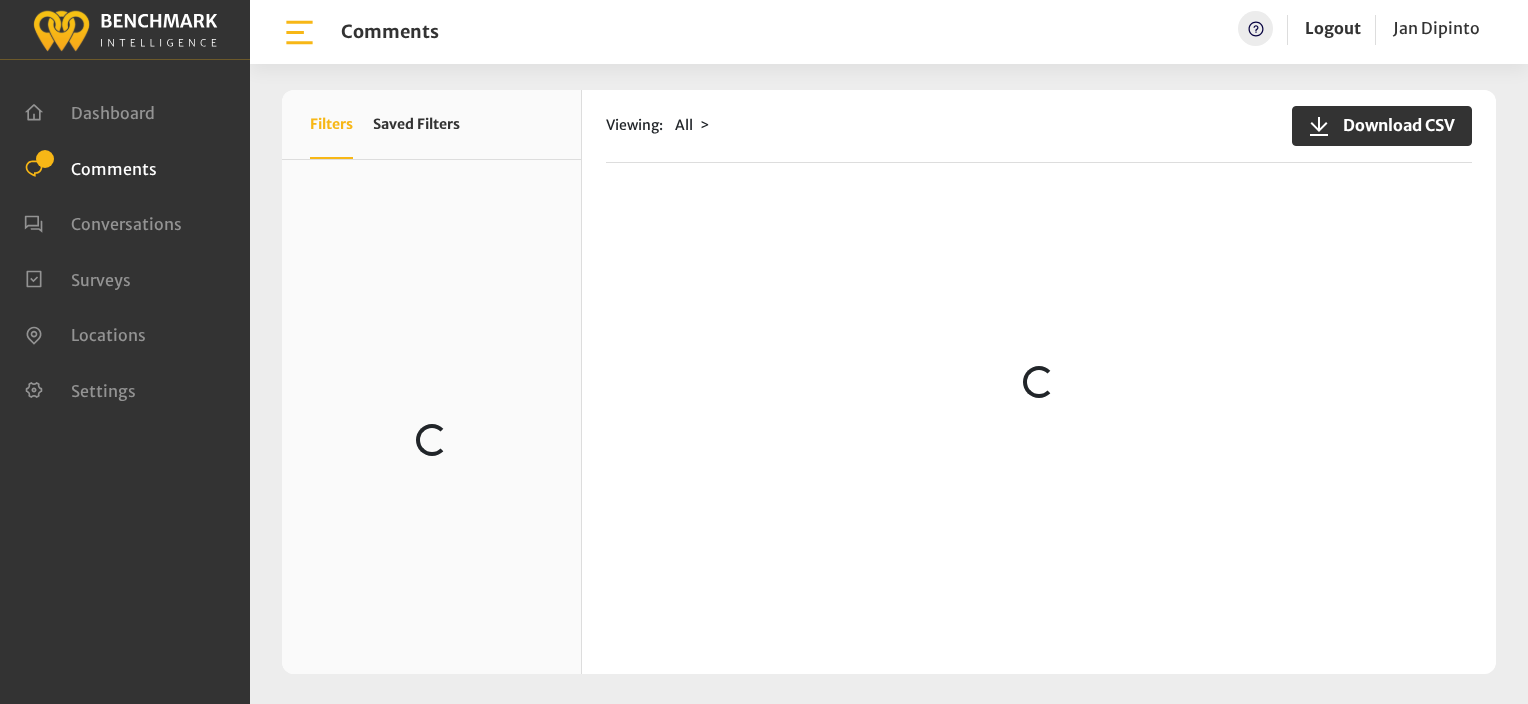 scroll, scrollTop: 0, scrollLeft: 0, axis: both 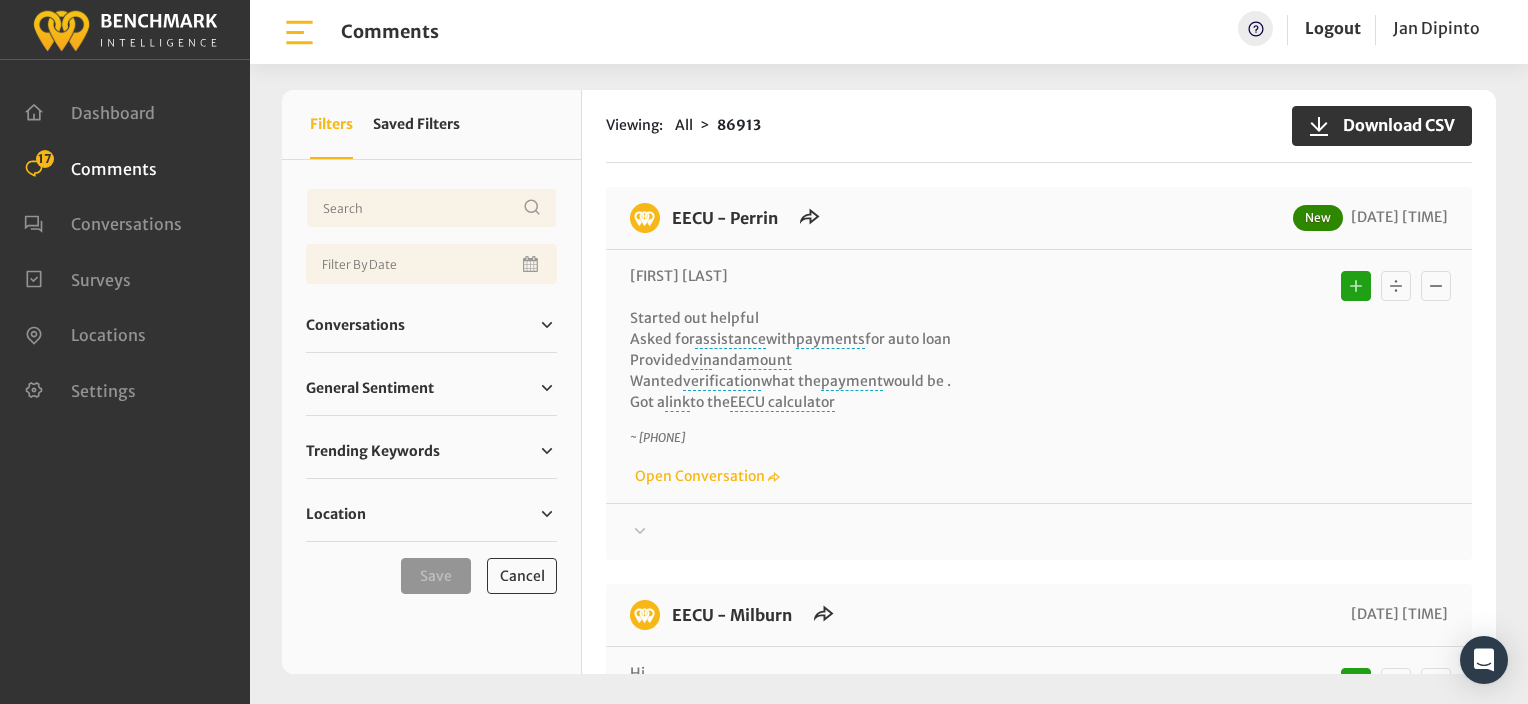 click on "Deema Kashak Started out helpful Asked for  assistance  with  payments  for auto loan Provided  vin  and  amount   Wanted  verification  what the  payment  would be . Got a  link  to the  EECU calculator" 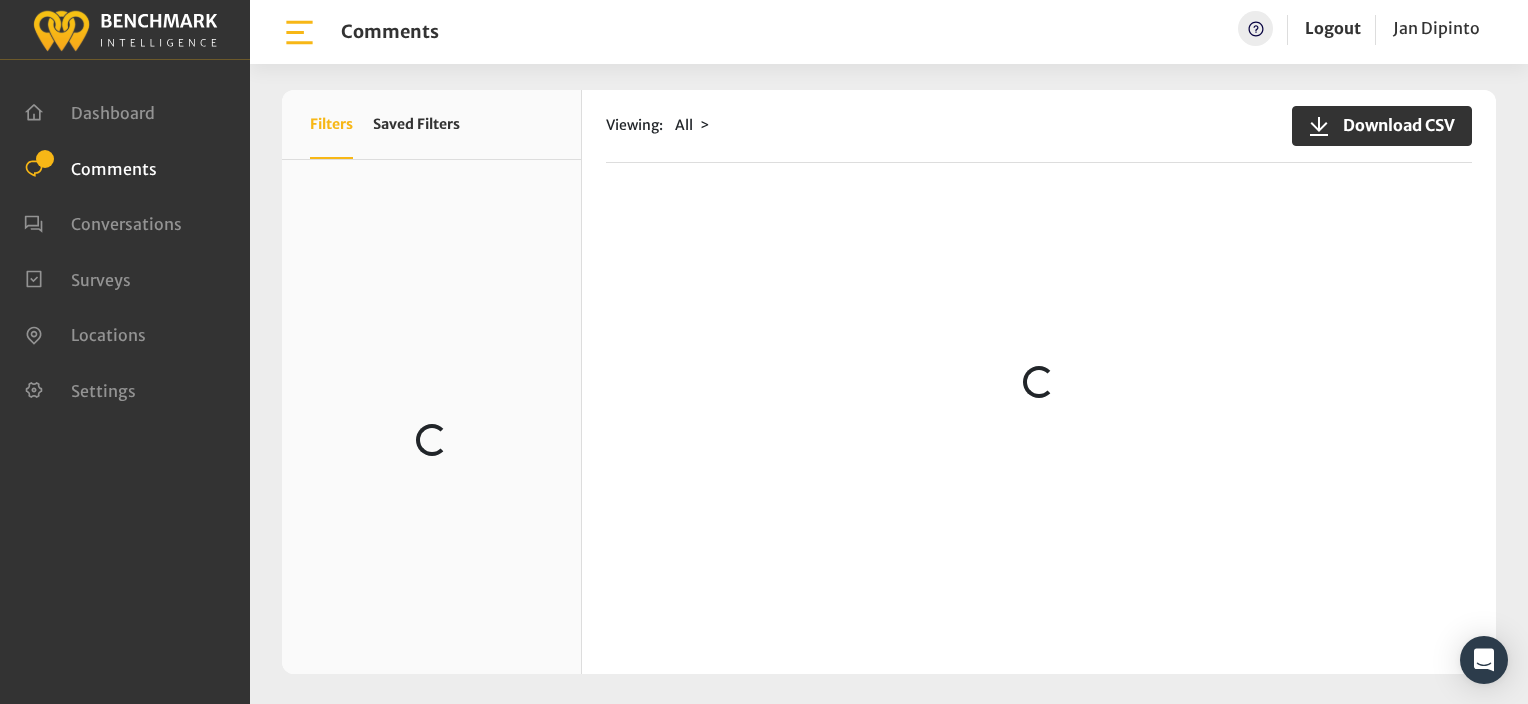 scroll, scrollTop: 0, scrollLeft: 0, axis: both 